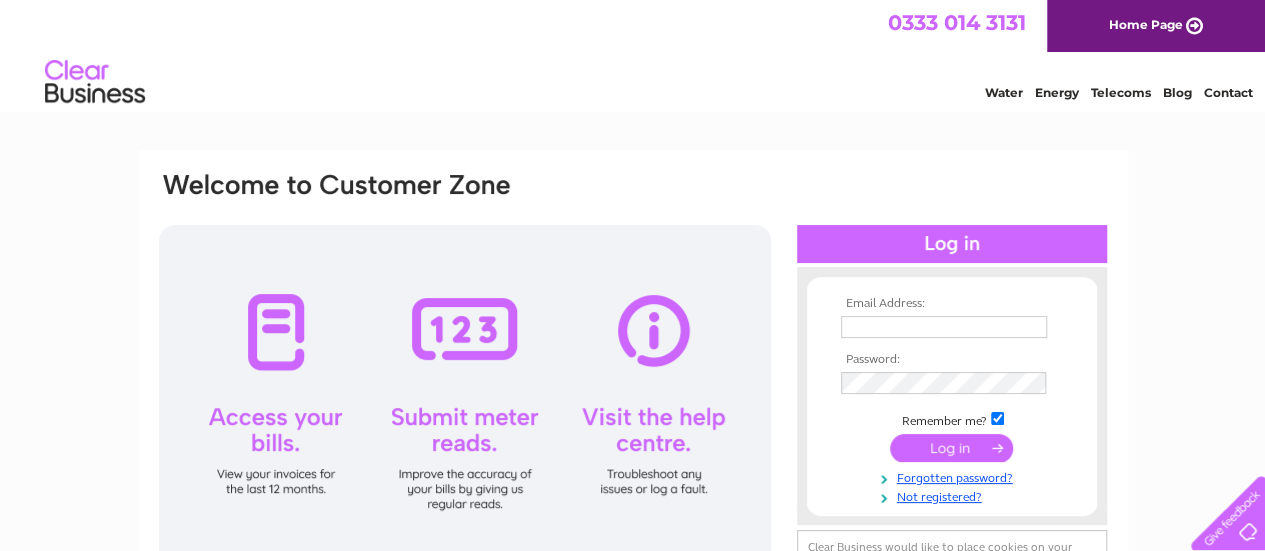 scroll, scrollTop: 0, scrollLeft: 0, axis: both 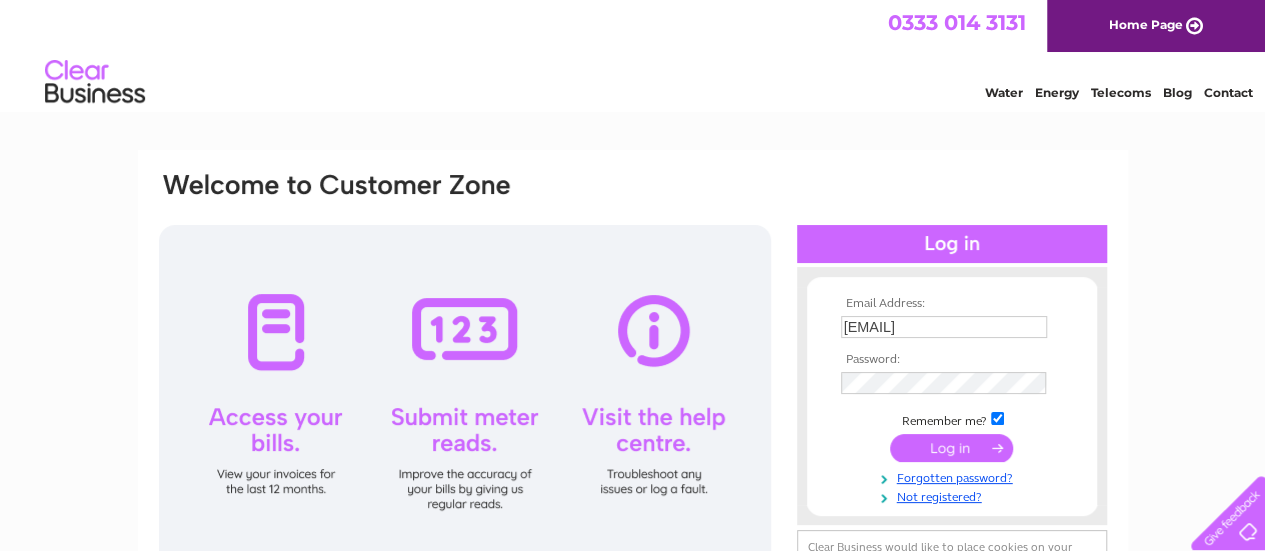 click on "Email Address:
b121nicholson@btconnect.com
Password:" at bounding box center (632, 601) 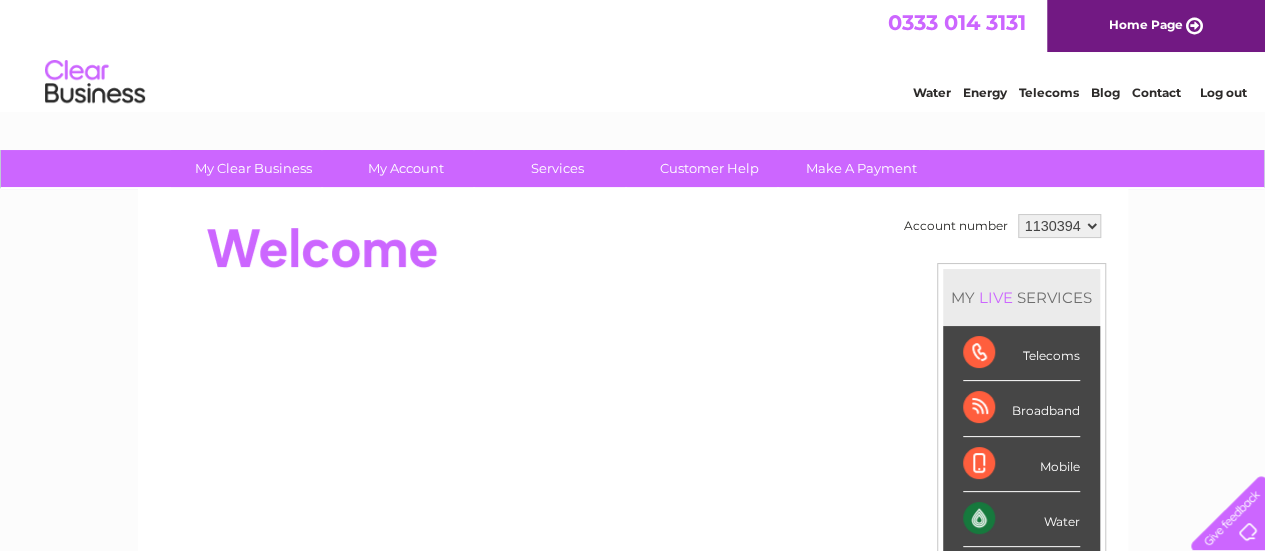 scroll, scrollTop: 0, scrollLeft: 0, axis: both 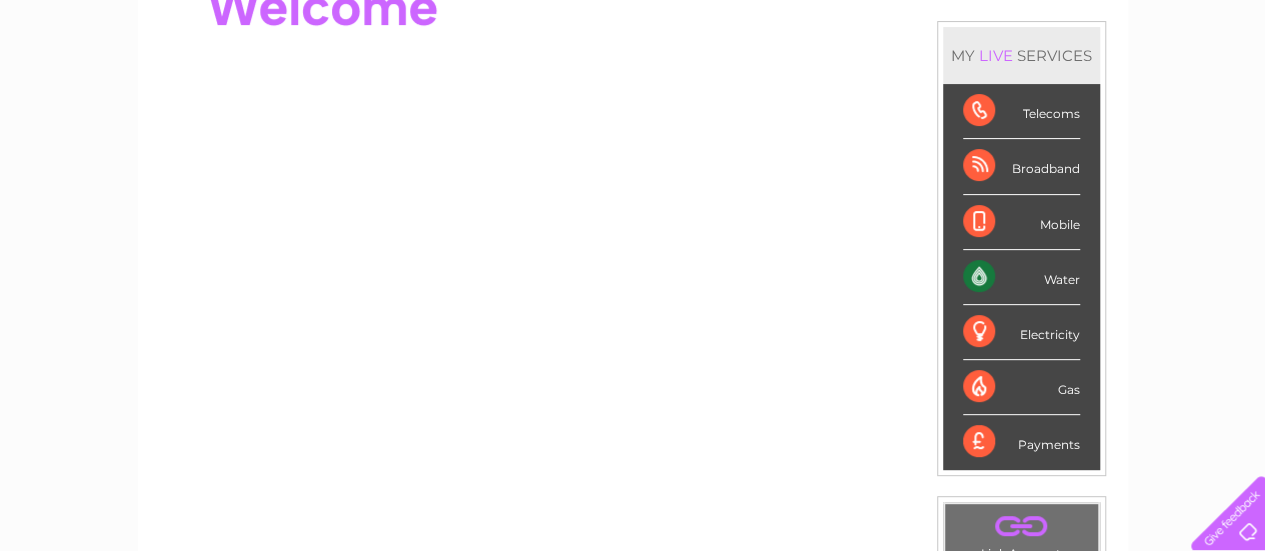 click on "Water" at bounding box center (1021, 277) 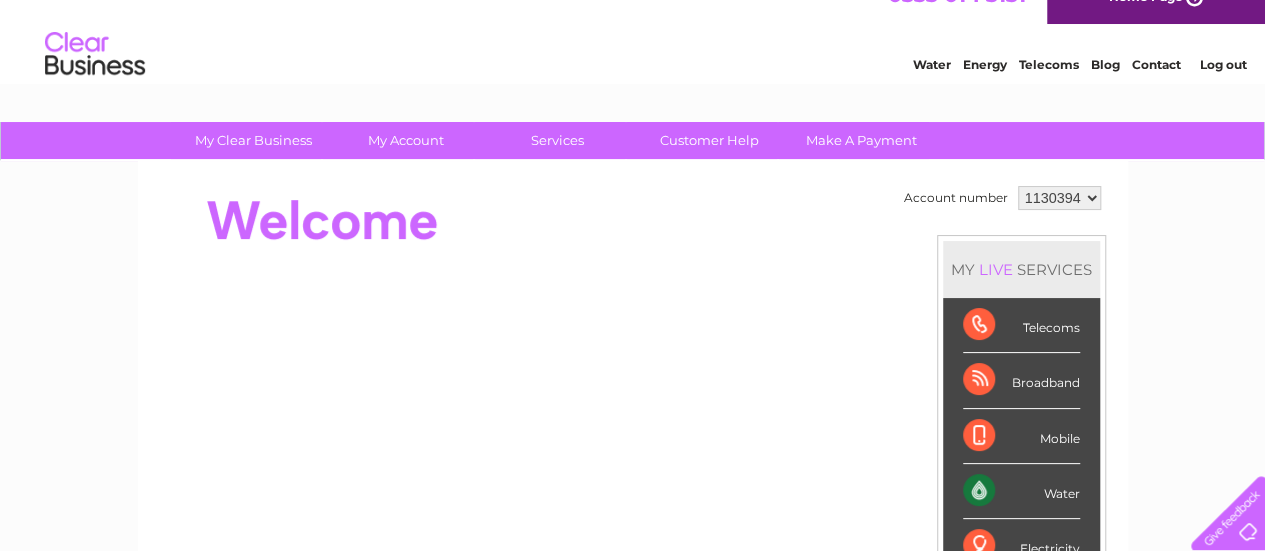 scroll, scrollTop: 26, scrollLeft: 0, axis: vertical 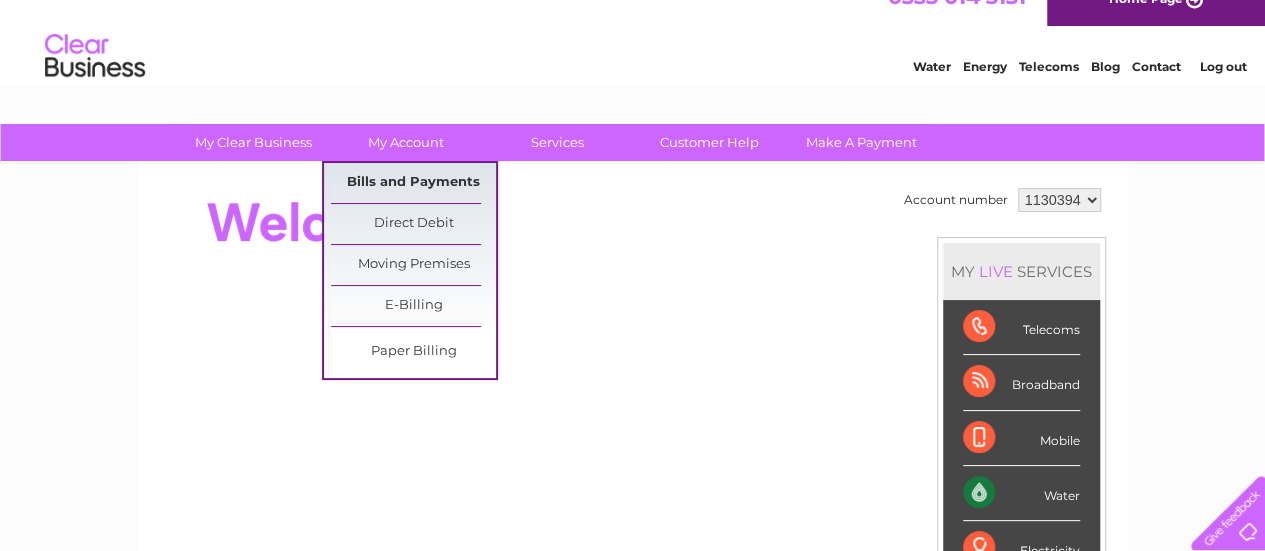 click on "Bills and Payments" at bounding box center [413, 183] 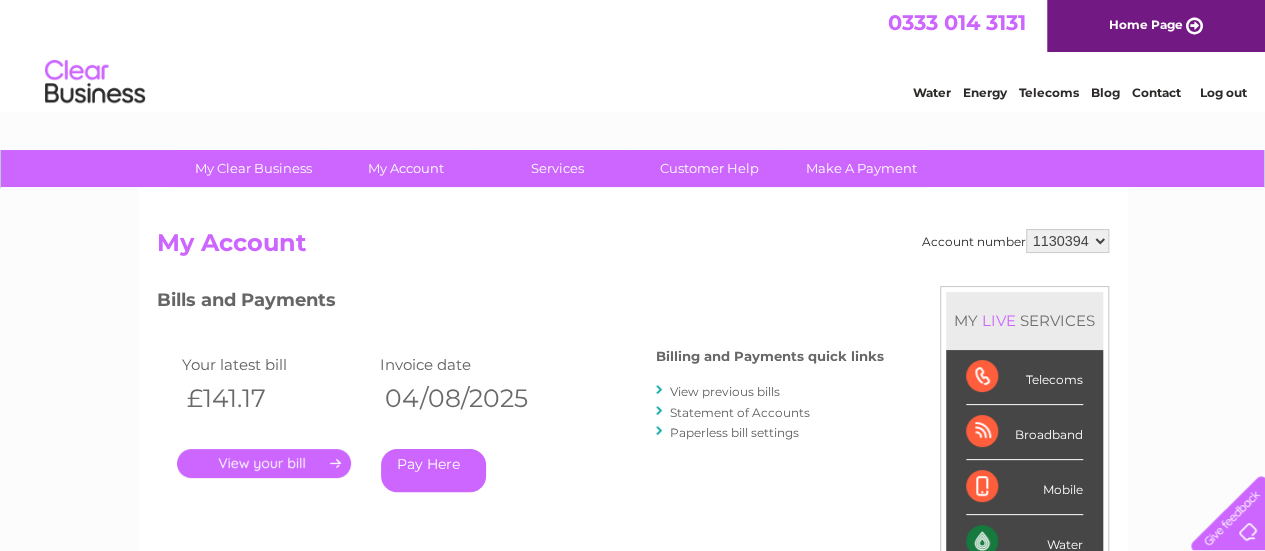 scroll, scrollTop: 0, scrollLeft: 0, axis: both 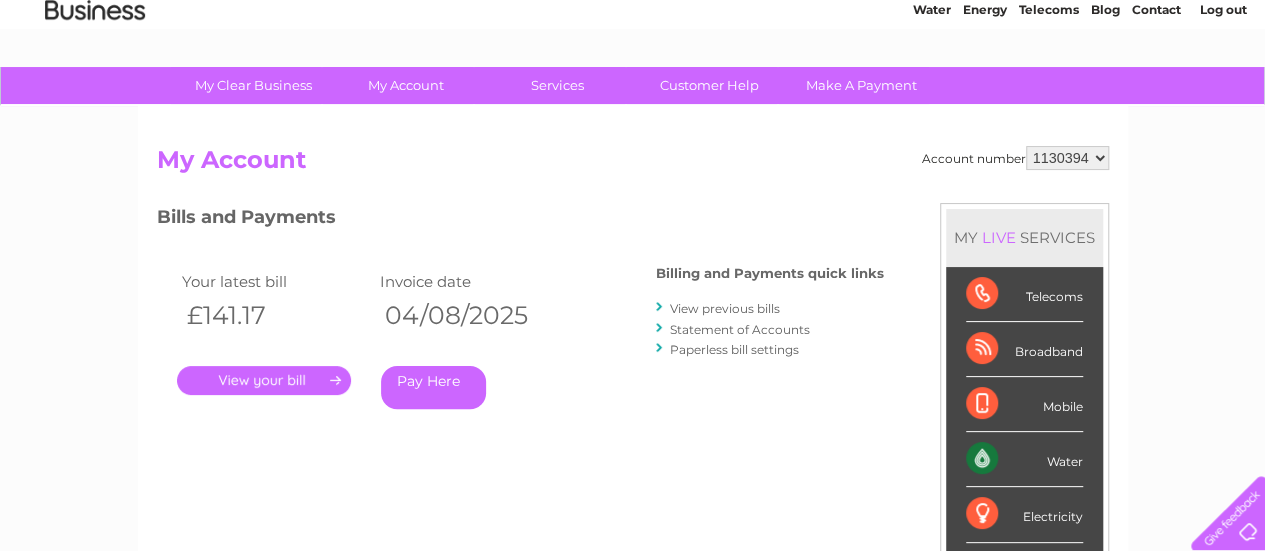click on "View previous bills" at bounding box center (725, 308) 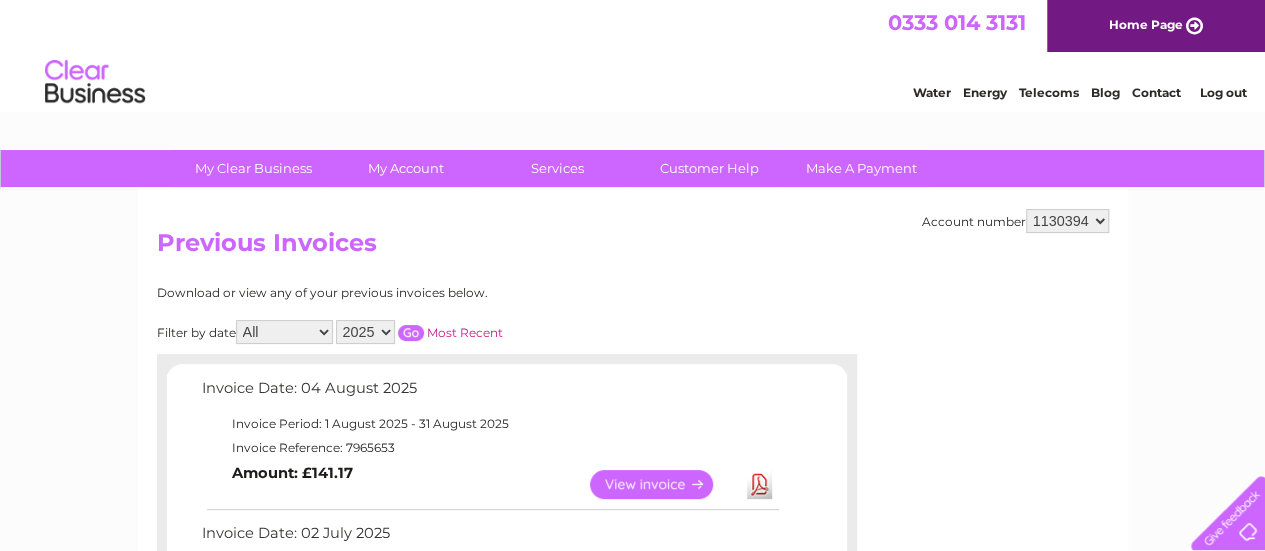 scroll, scrollTop: 0, scrollLeft: 0, axis: both 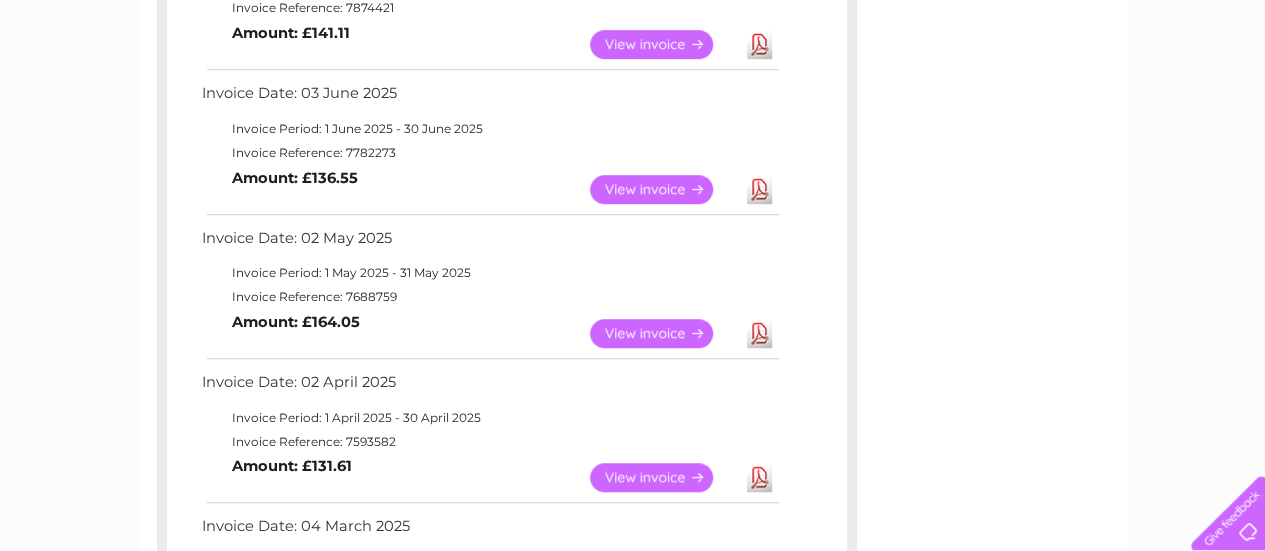 click on "View" at bounding box center [663, 477] 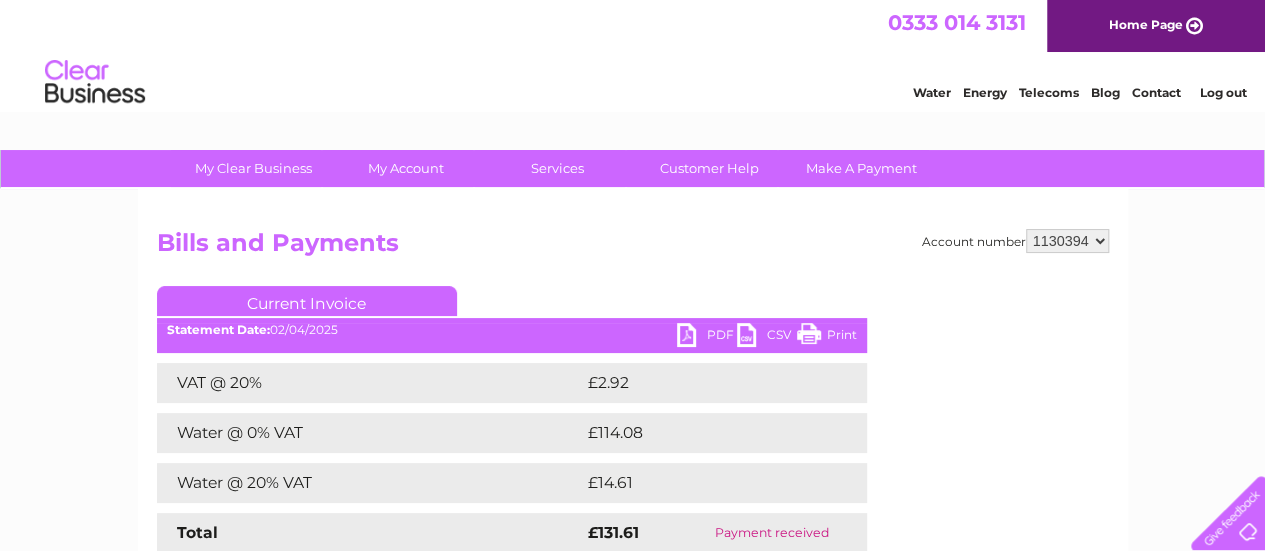 scroll, scrollTop: 0, scrollLeft: 0, axis: both 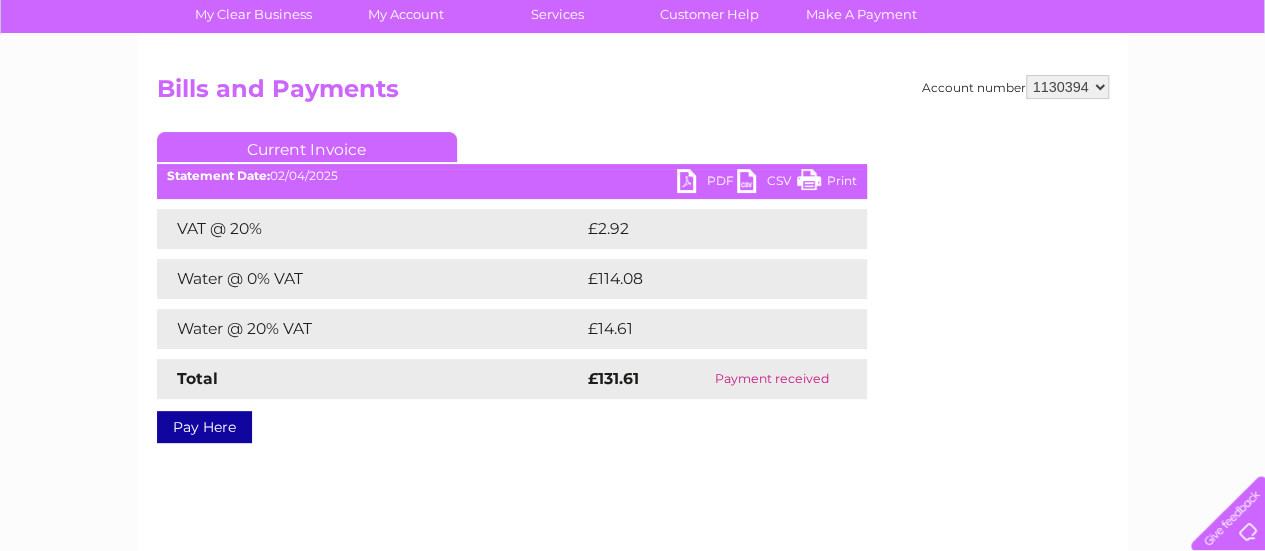 click on "PDF" at bounding box center [707, 183] 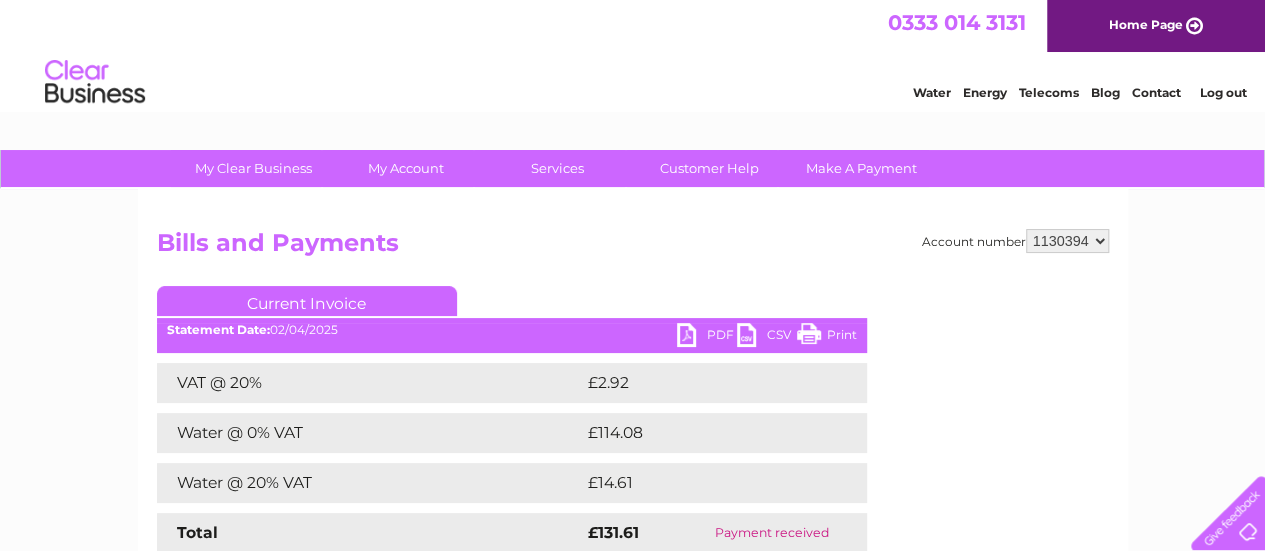 drag, startPoint x: 1271, startPoint y: 206, endPoint x: 1262, endPoint y: 117, distance: 89.453896 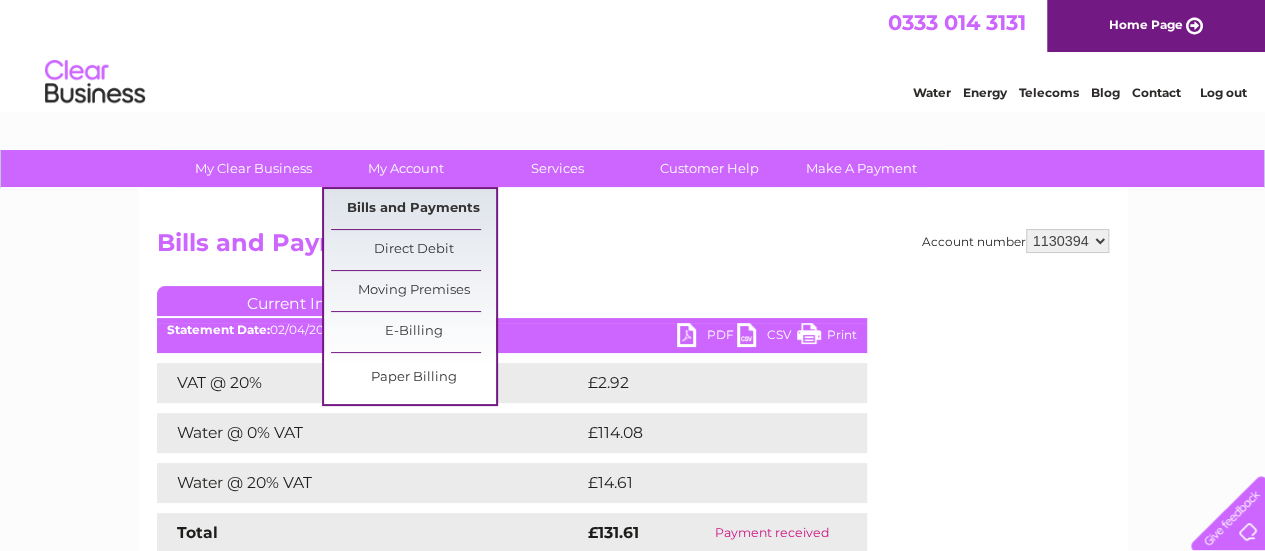 click on "Bills and Payments" at bounding box center [413, 209] 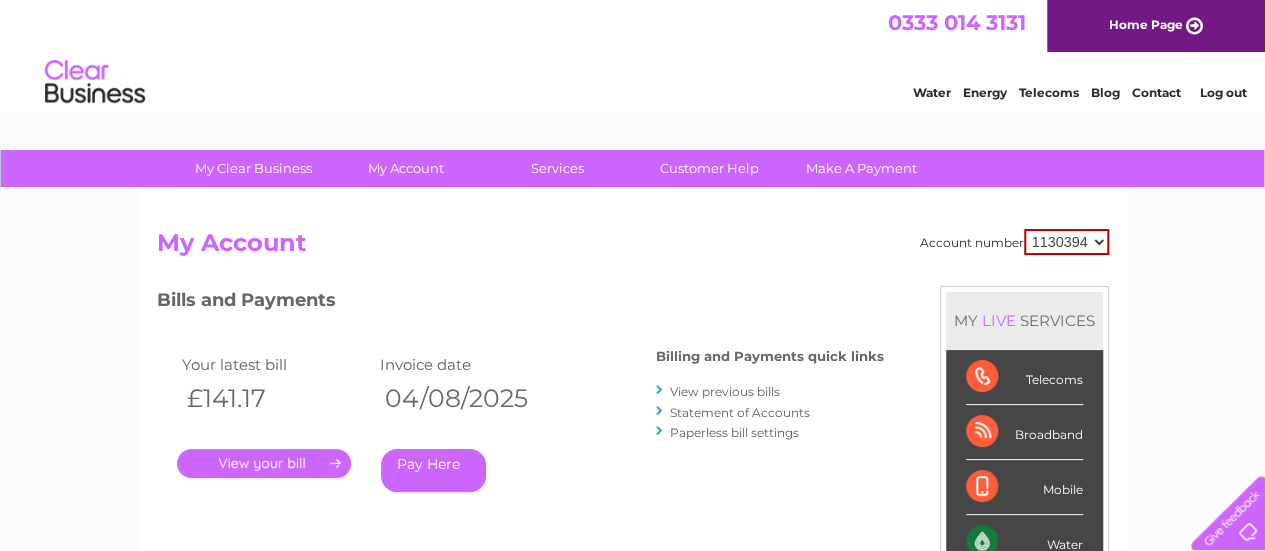 scroll, scrollTop: 0, scrollLeft: 0, axis: both 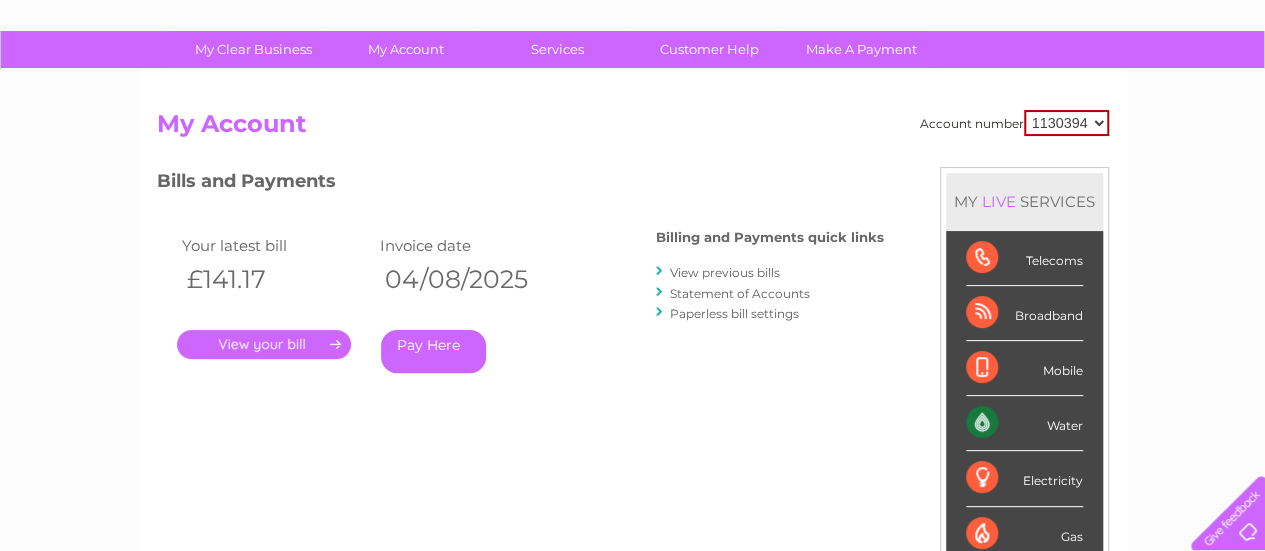 click on "View previous bills" at bounding box center [725, 272] 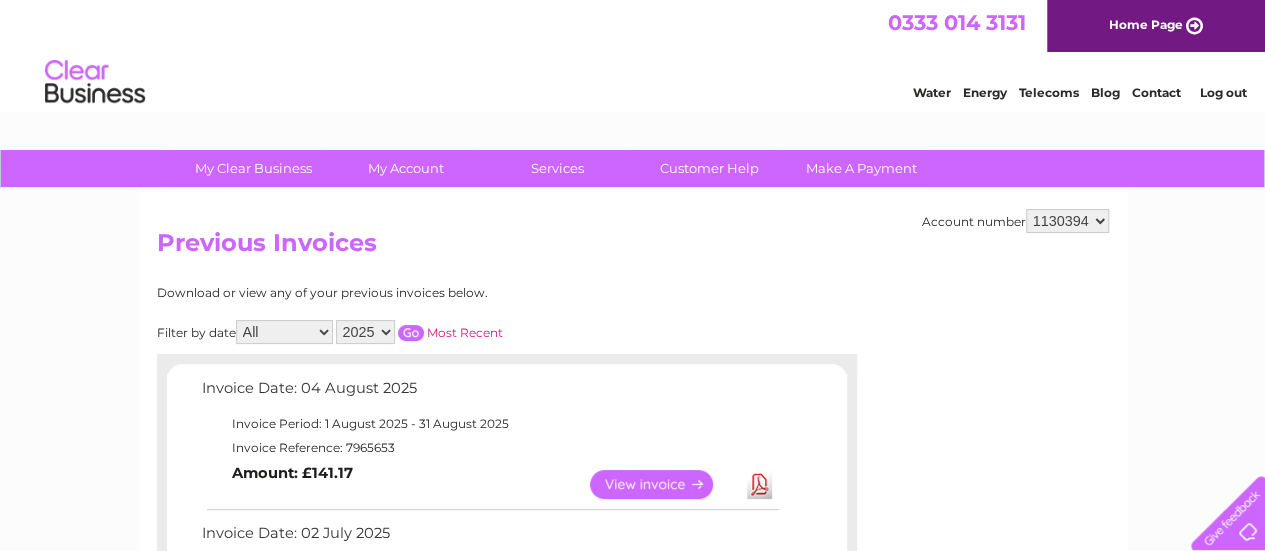 scroll, scrollTop: 0, scrollLeft: 0, axis: both 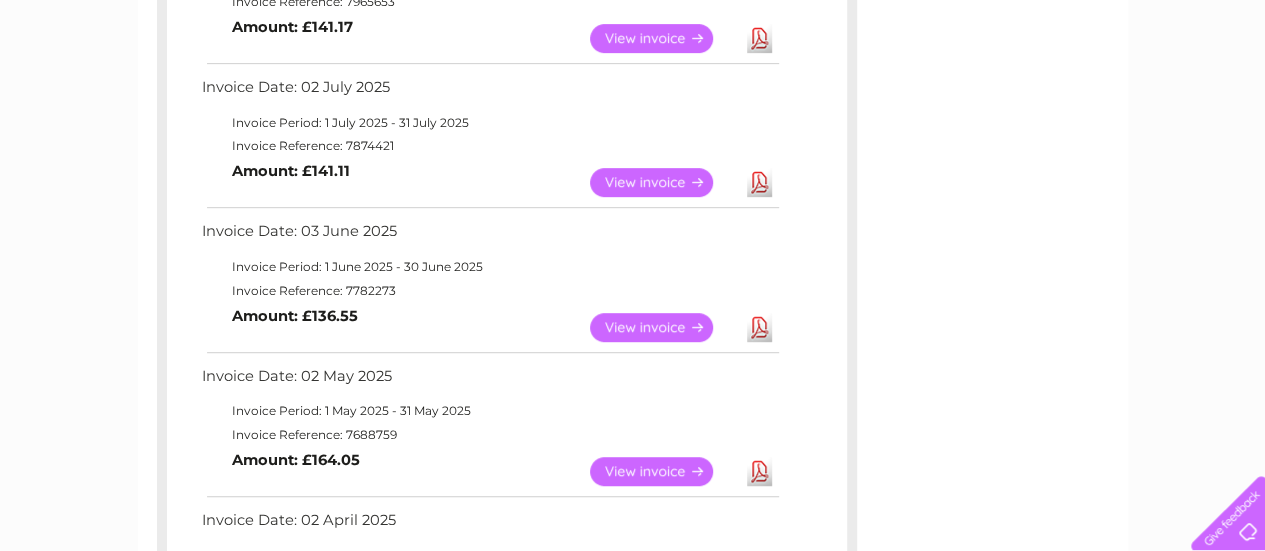 click on "Download" at bounding box center (759, 471) 